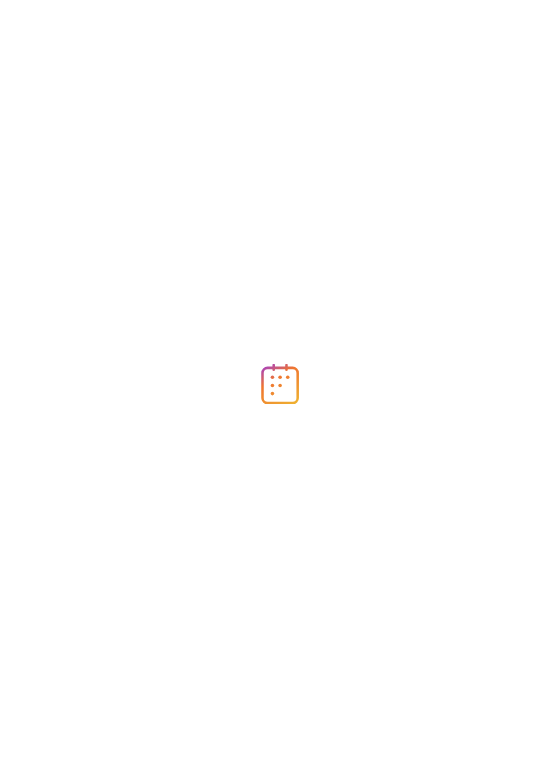 scroll, scrollTop: 0, scrollLeft: 0, axis: both 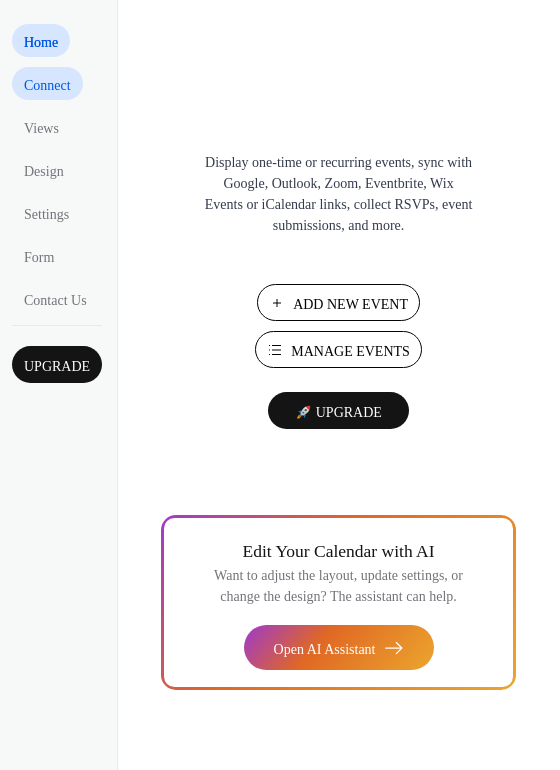 click on "Connect" at bounding box center [47, 85] 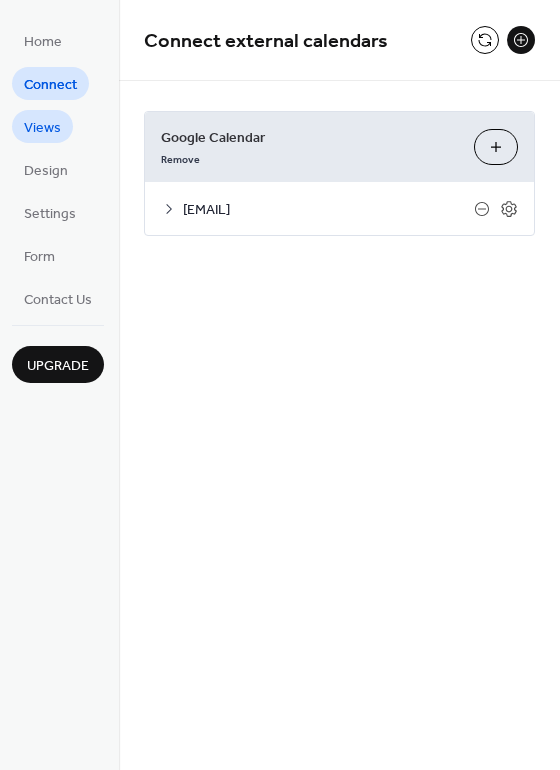 click on "Views" at bounding box center (42, 128) 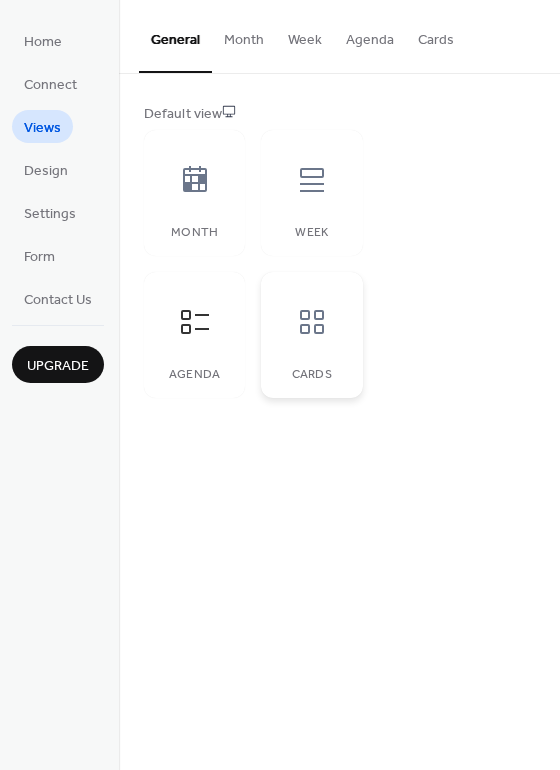 click 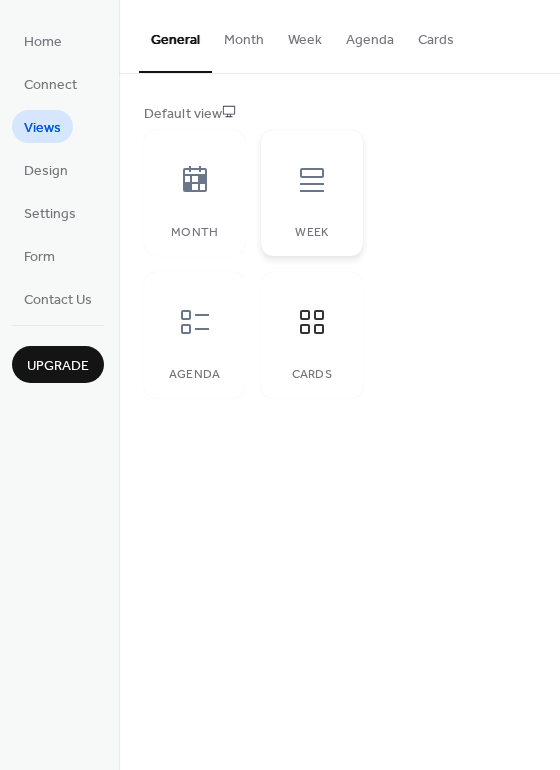 click 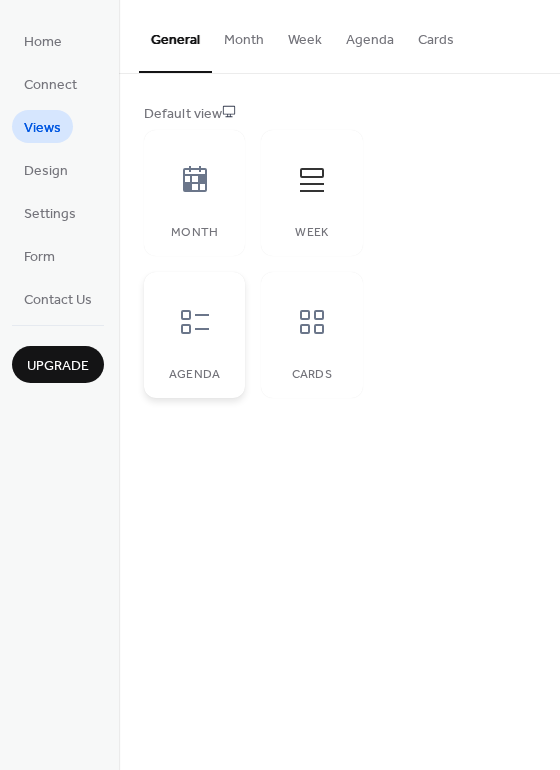 click at bounding box center (195, 322) 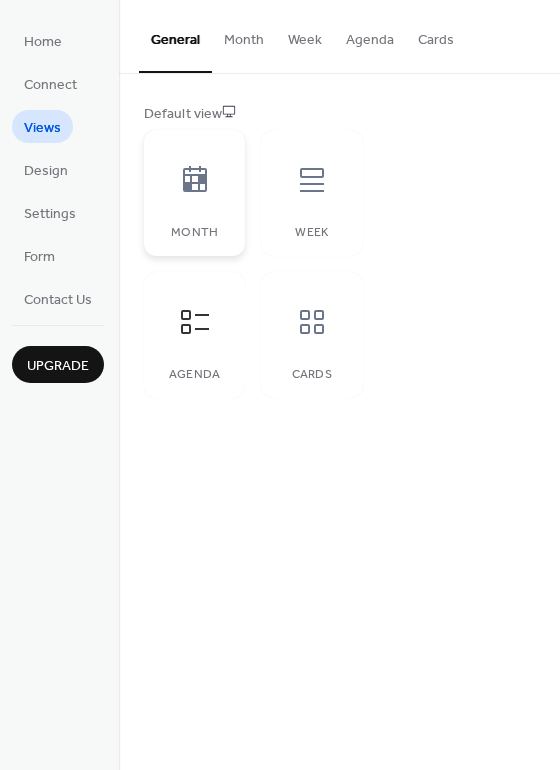 click on "Month" at bounding box center (194, 193) 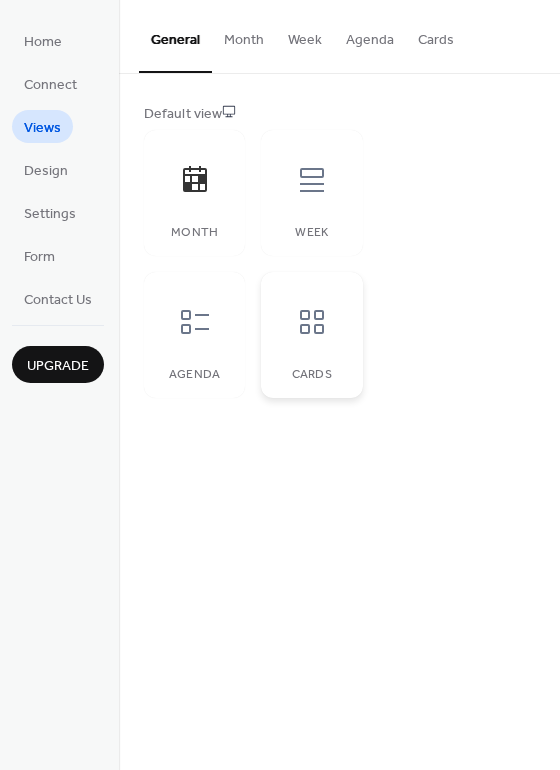 click 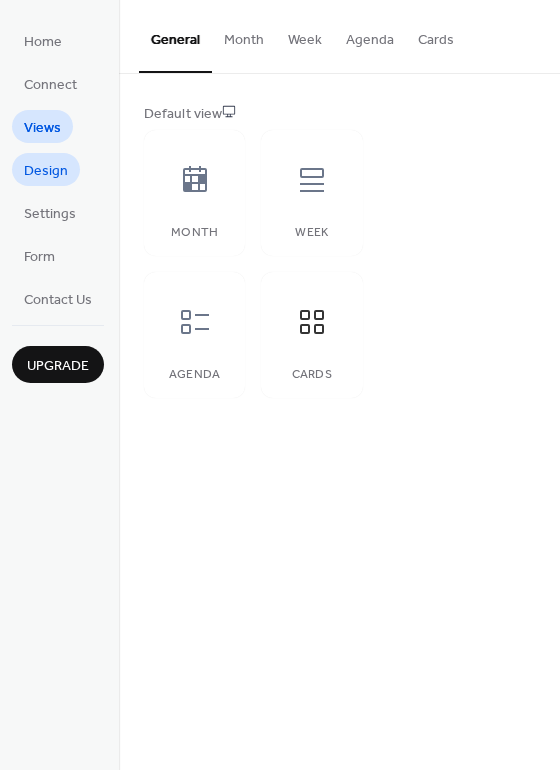 click on "Design" at bounding box center (46, 171) 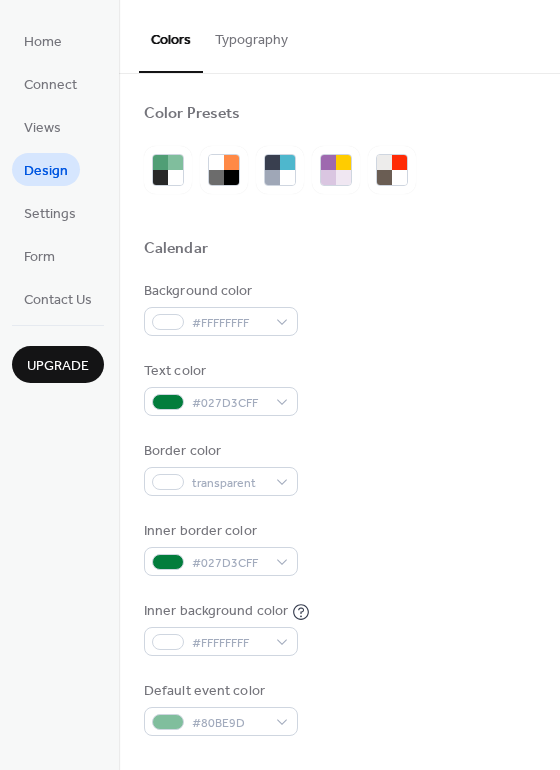 click on "Typography" at bounding box center [251, 35] 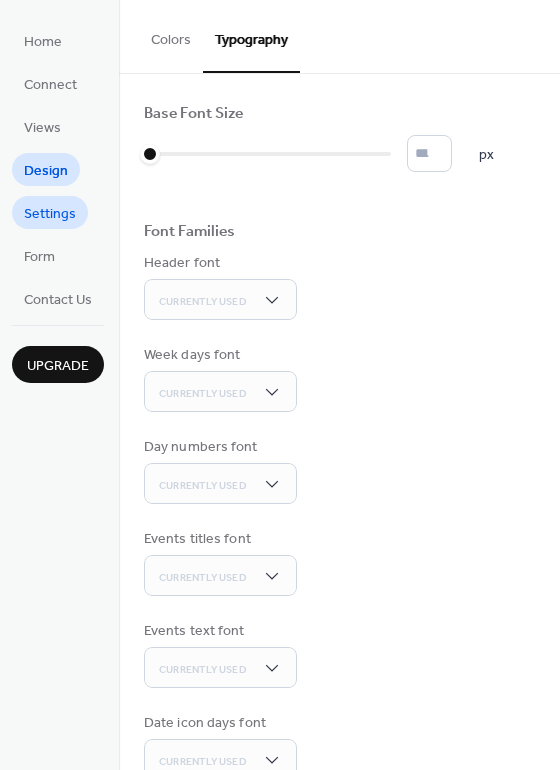 click on "Settings" at bounding box center (50, 214) 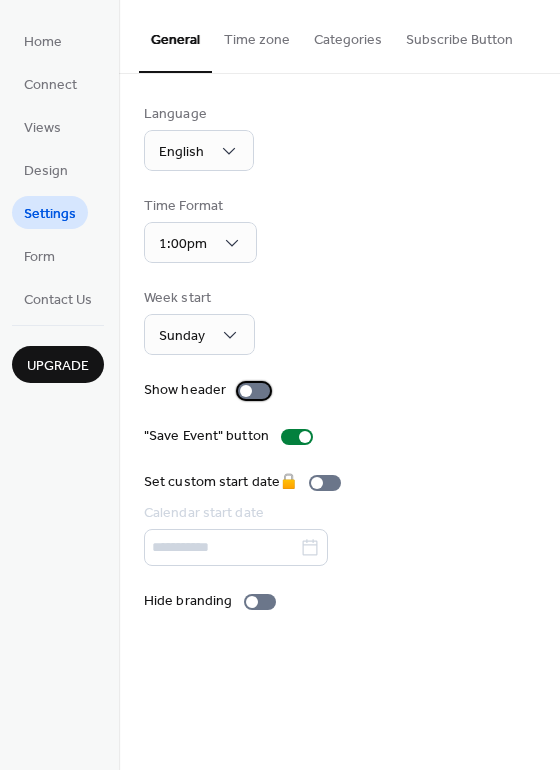 click at bounding box center [254, 391] 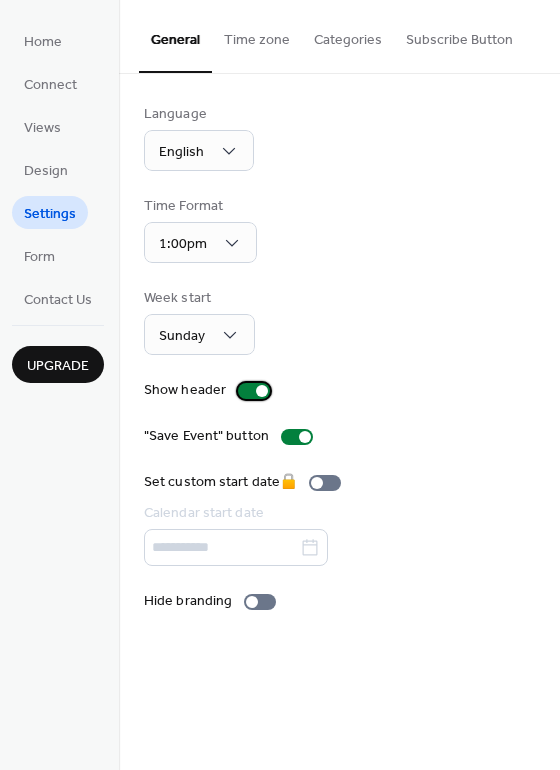 click at bounding box center [262, 391] 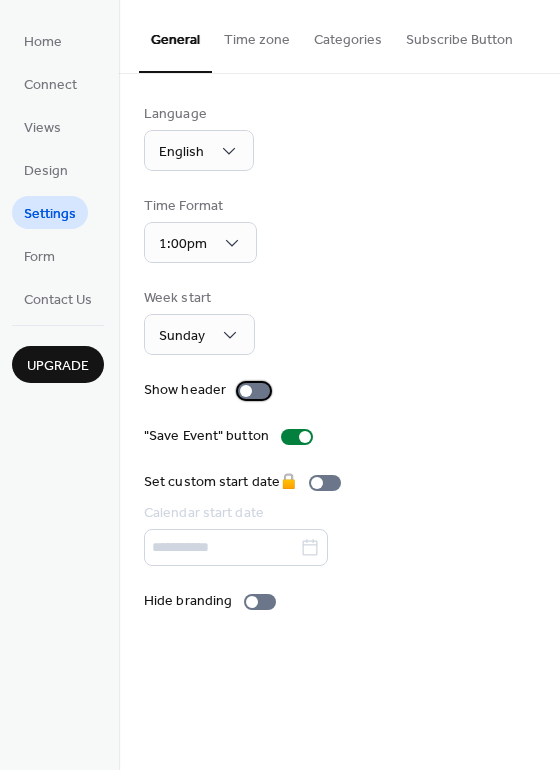 click at bounding box center [254, 391] 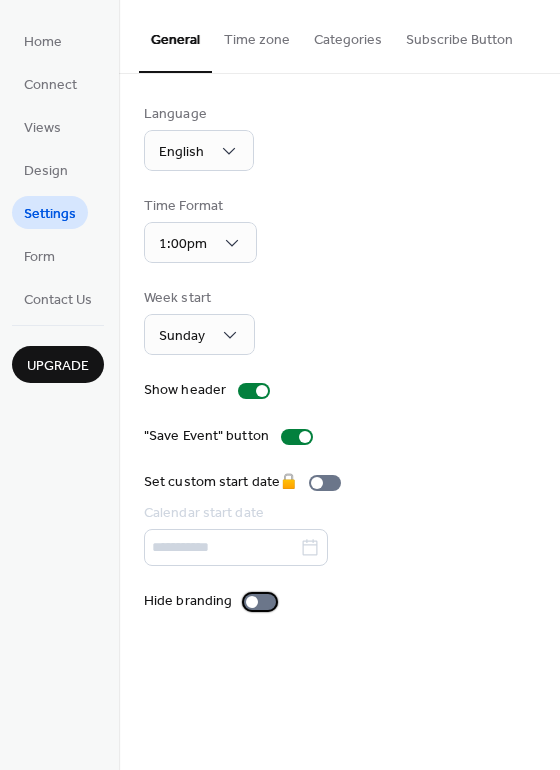 click at bounding box center [252, 602] 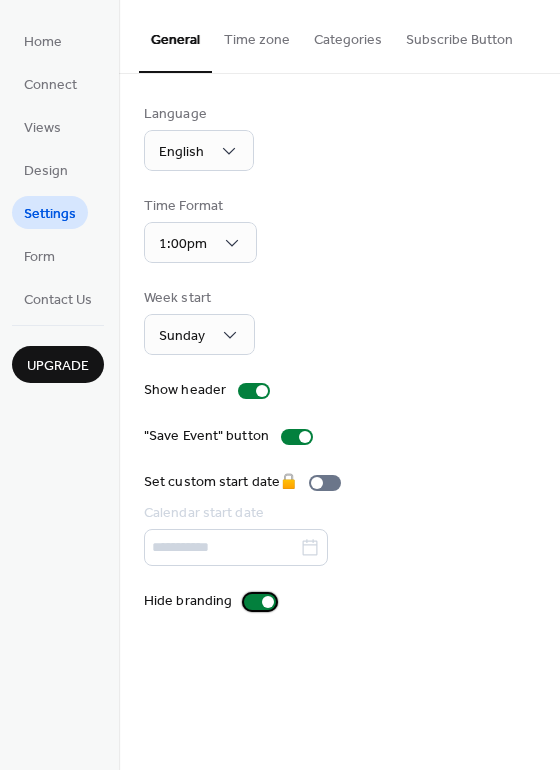 click at bounding box center [260, 602] 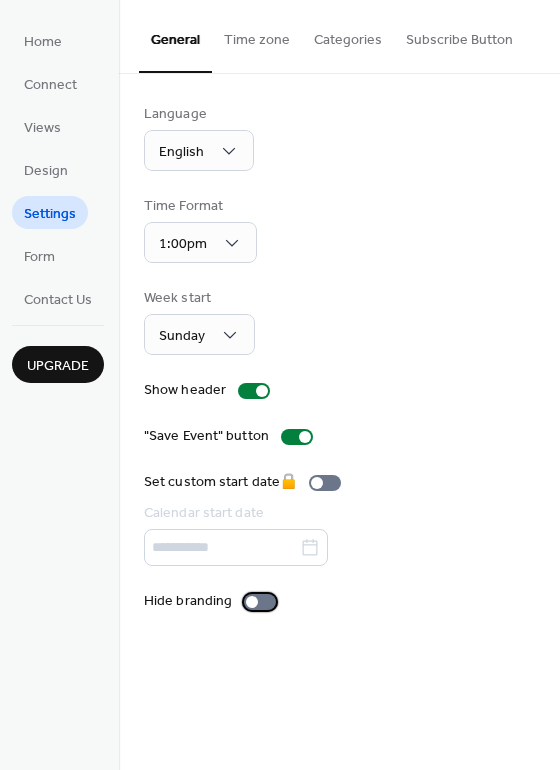 click at bounding box center [260, 602] 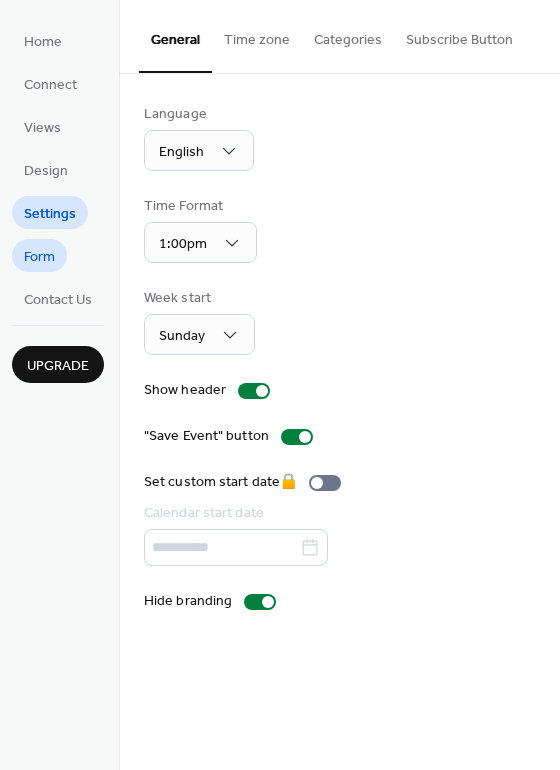click on "Form" at bounding box center (39, 255) 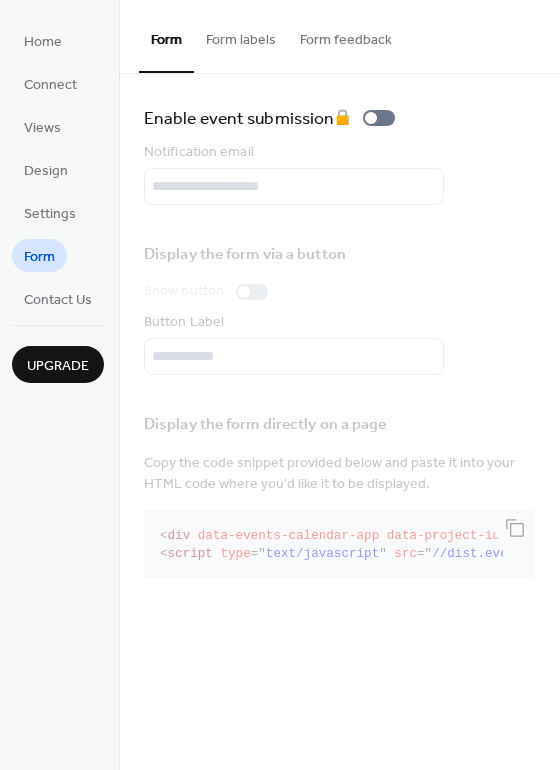 click on "Form labels" at bounding box center (241, 35) 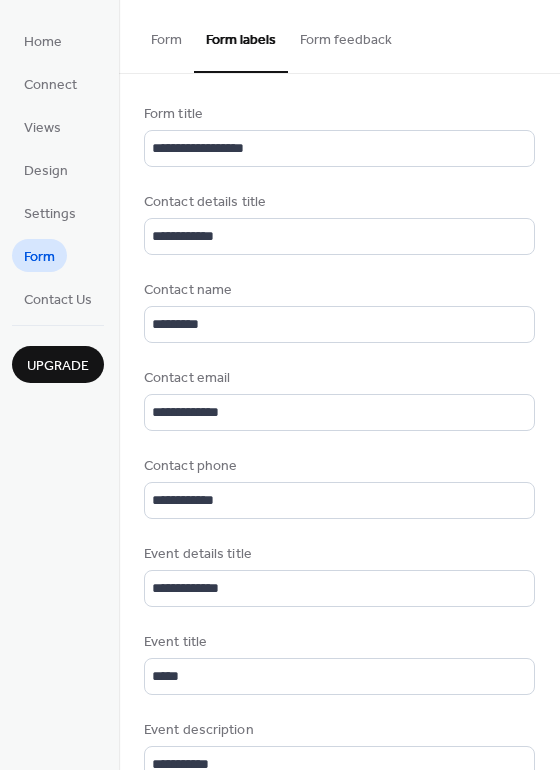 click on "Form feedback" at bounding box center (346, 35) 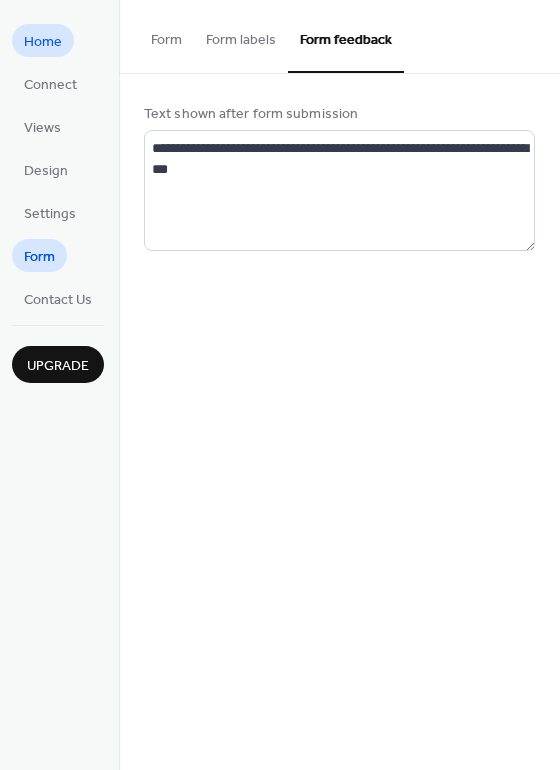 click on "Home" at bounding box center [43, 42] 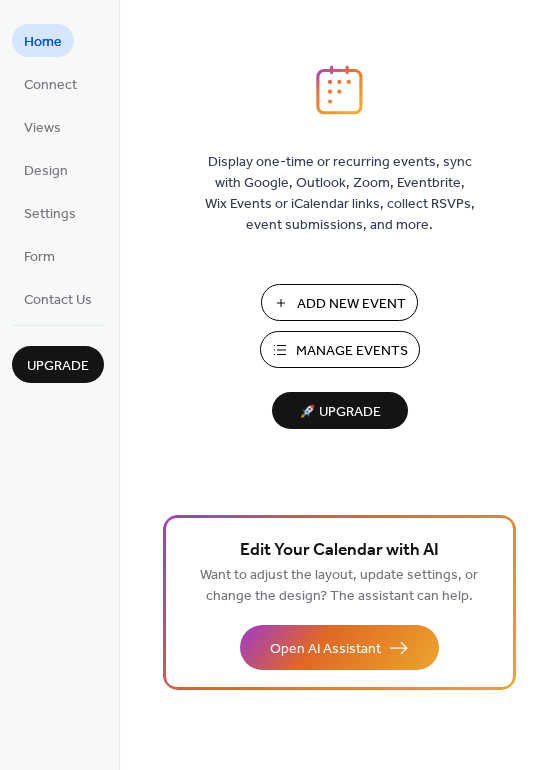 click on "Manage Events" at bounding box center [352, 351] 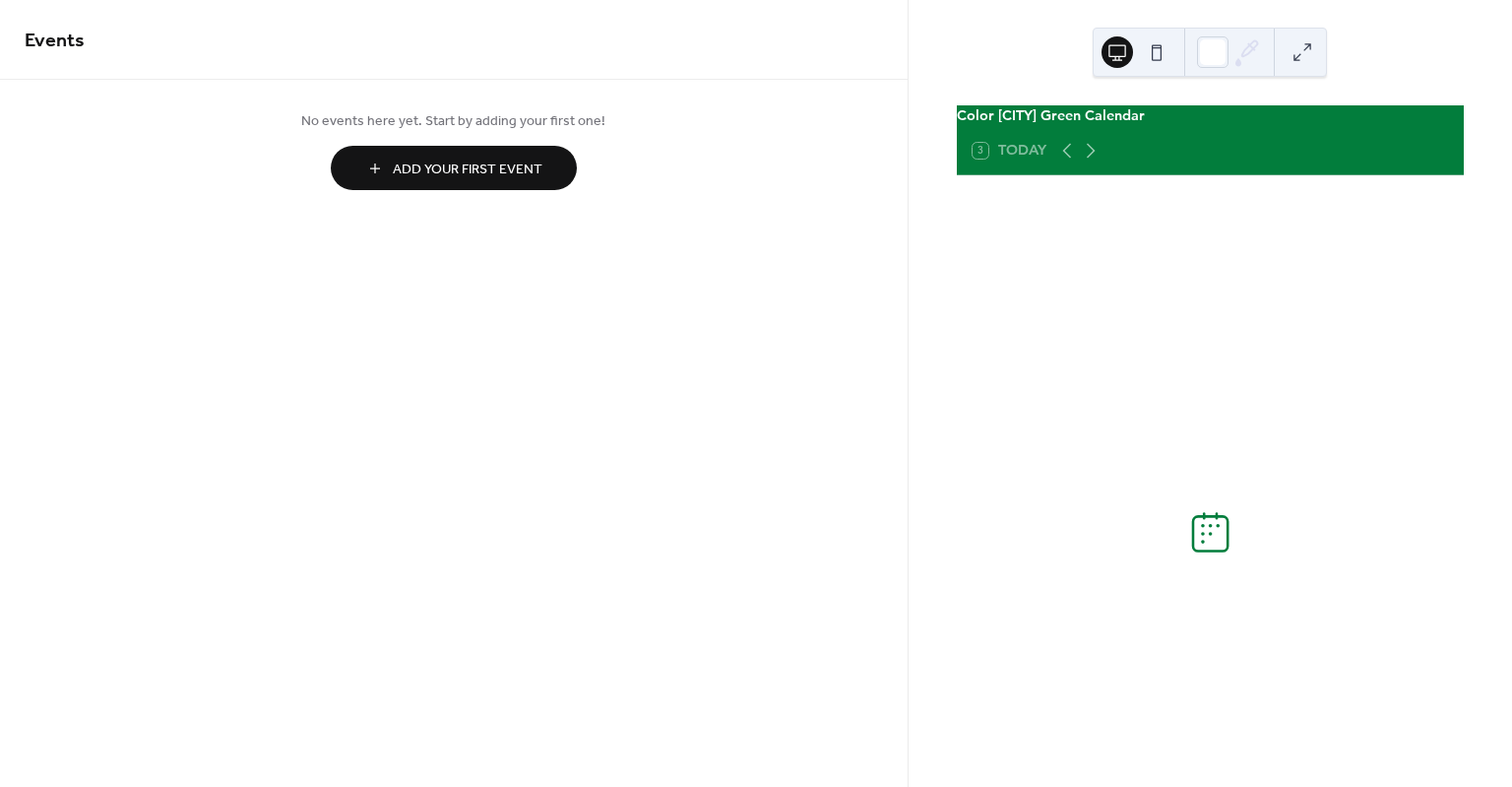 scroll, scrollTop: 0, scrollLeft: 0, axis: both 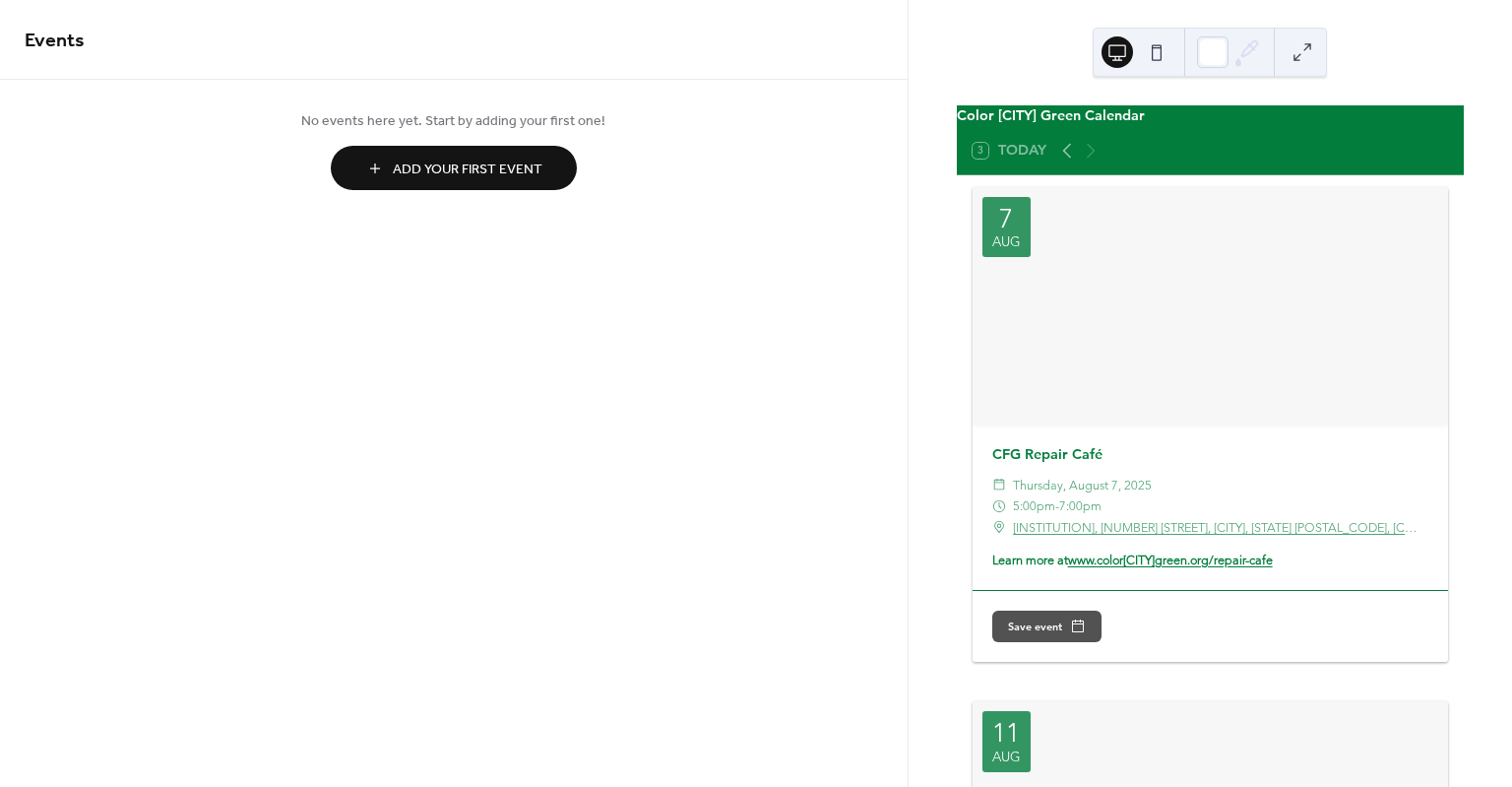 click at bounding box center (1210, 306) 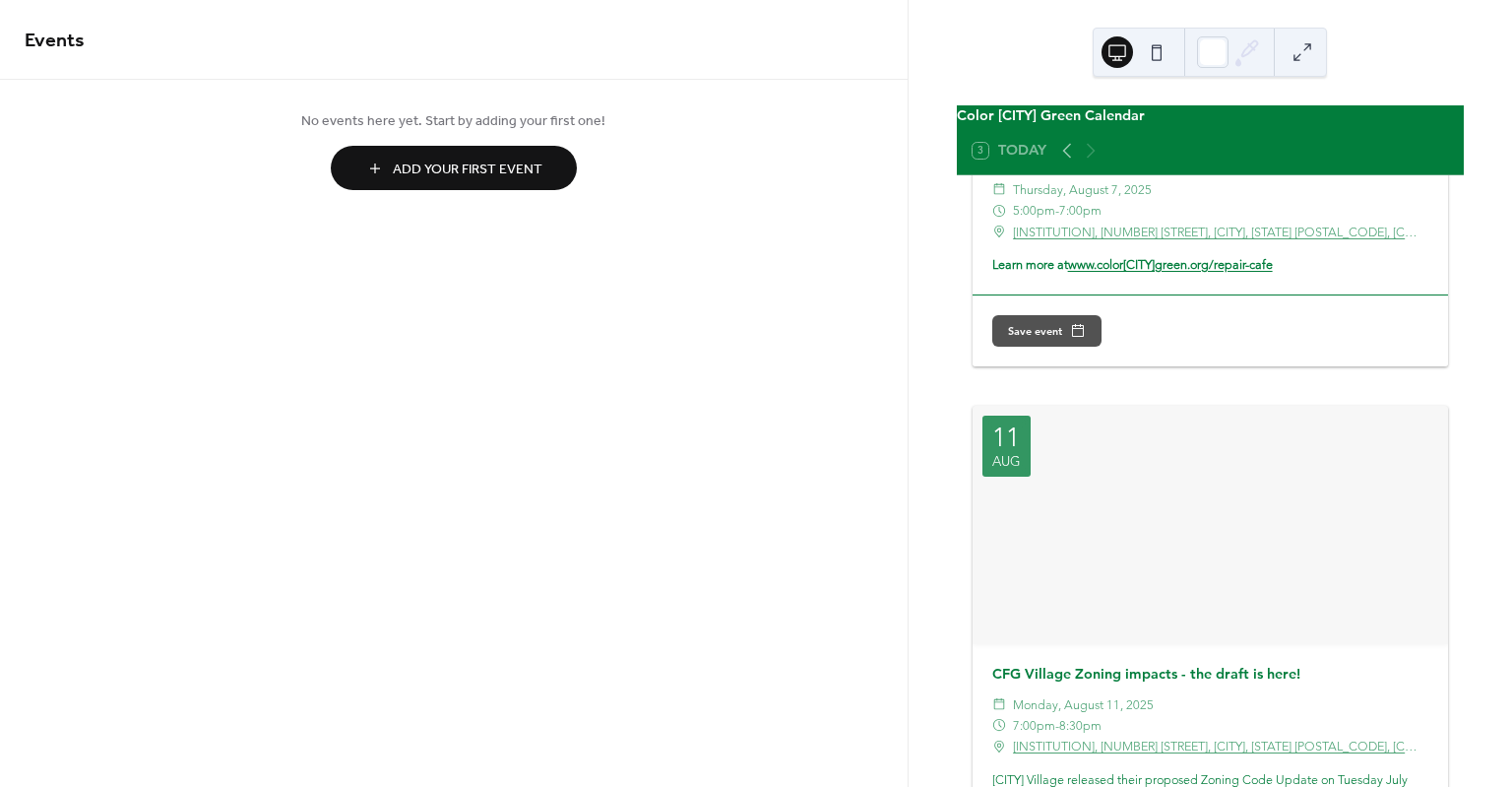 scroll, scrollTop: 0, scrollLeft: 0, axis: both 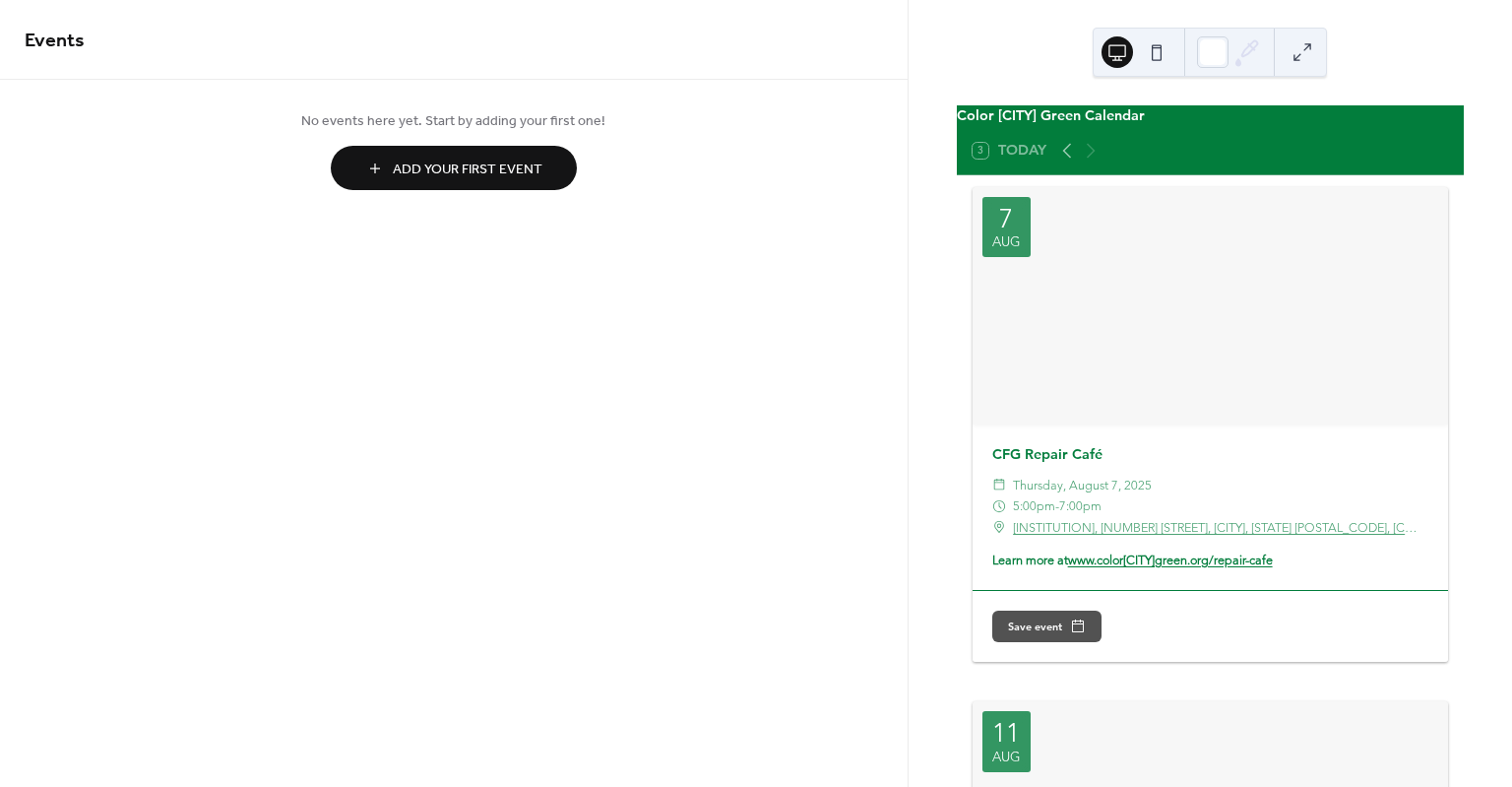 click at bounding box center [1157, 52] 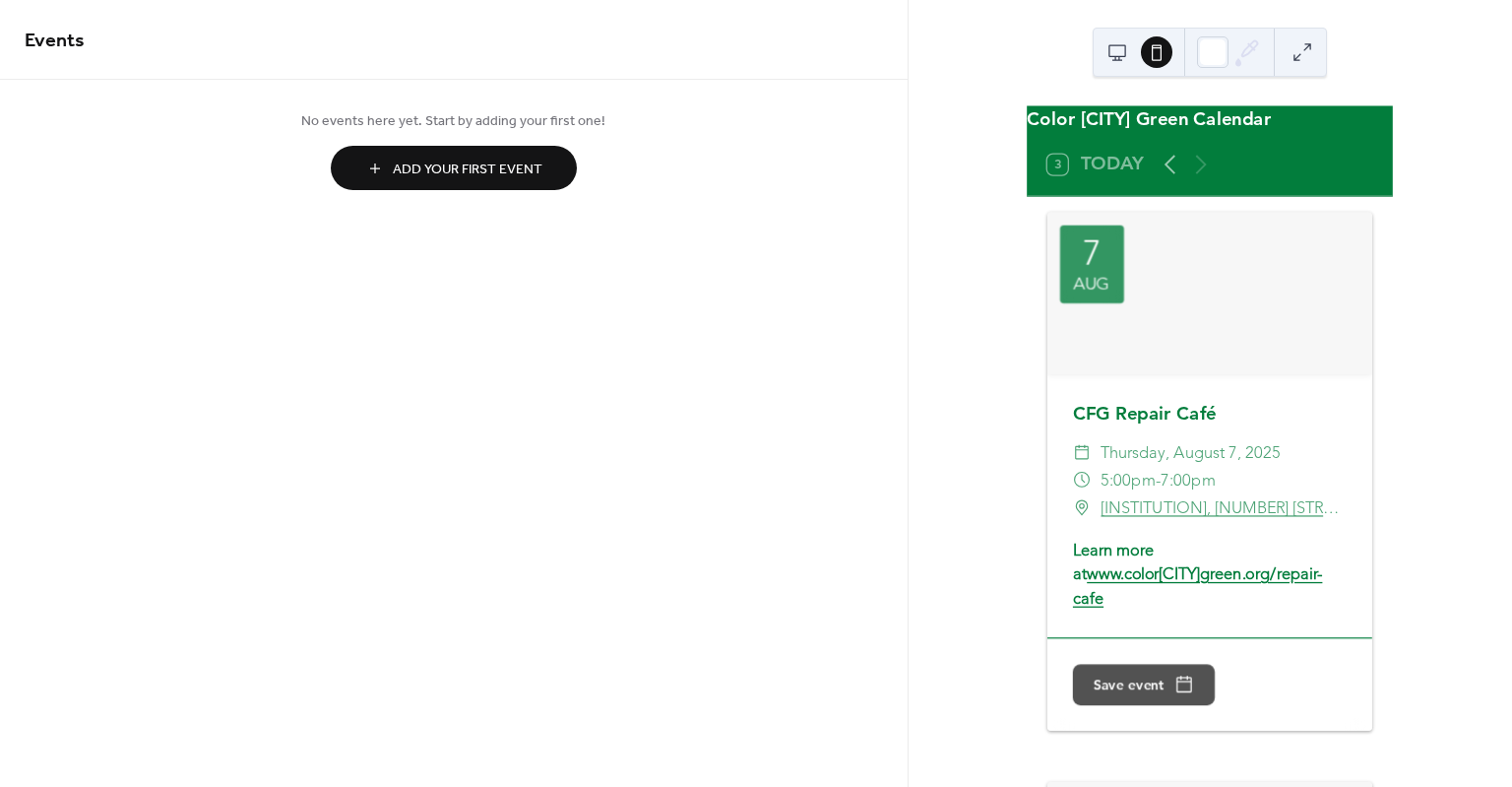 click at bounding box center (1117, 52) 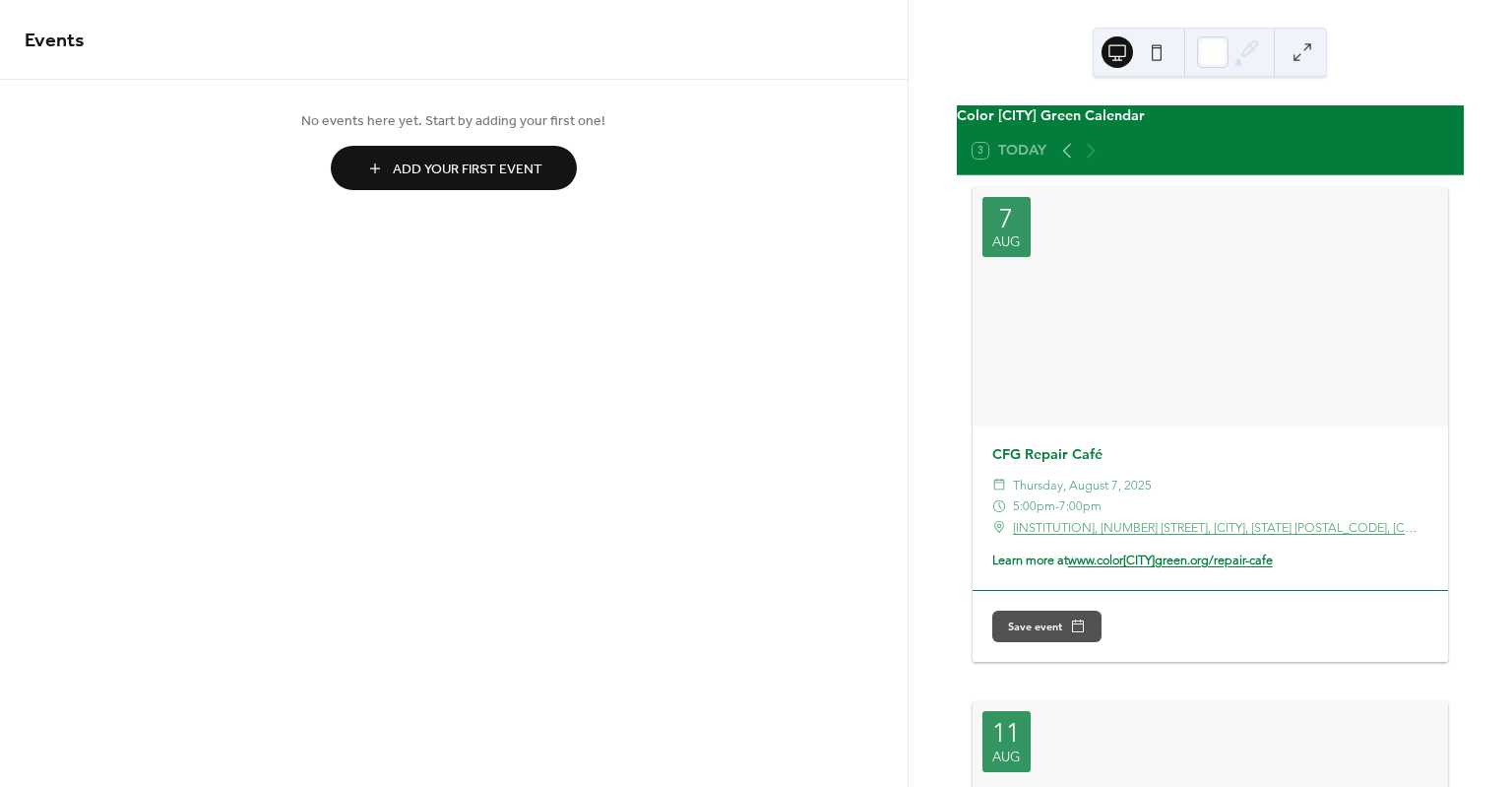 click at bounding box center (1157, 52) 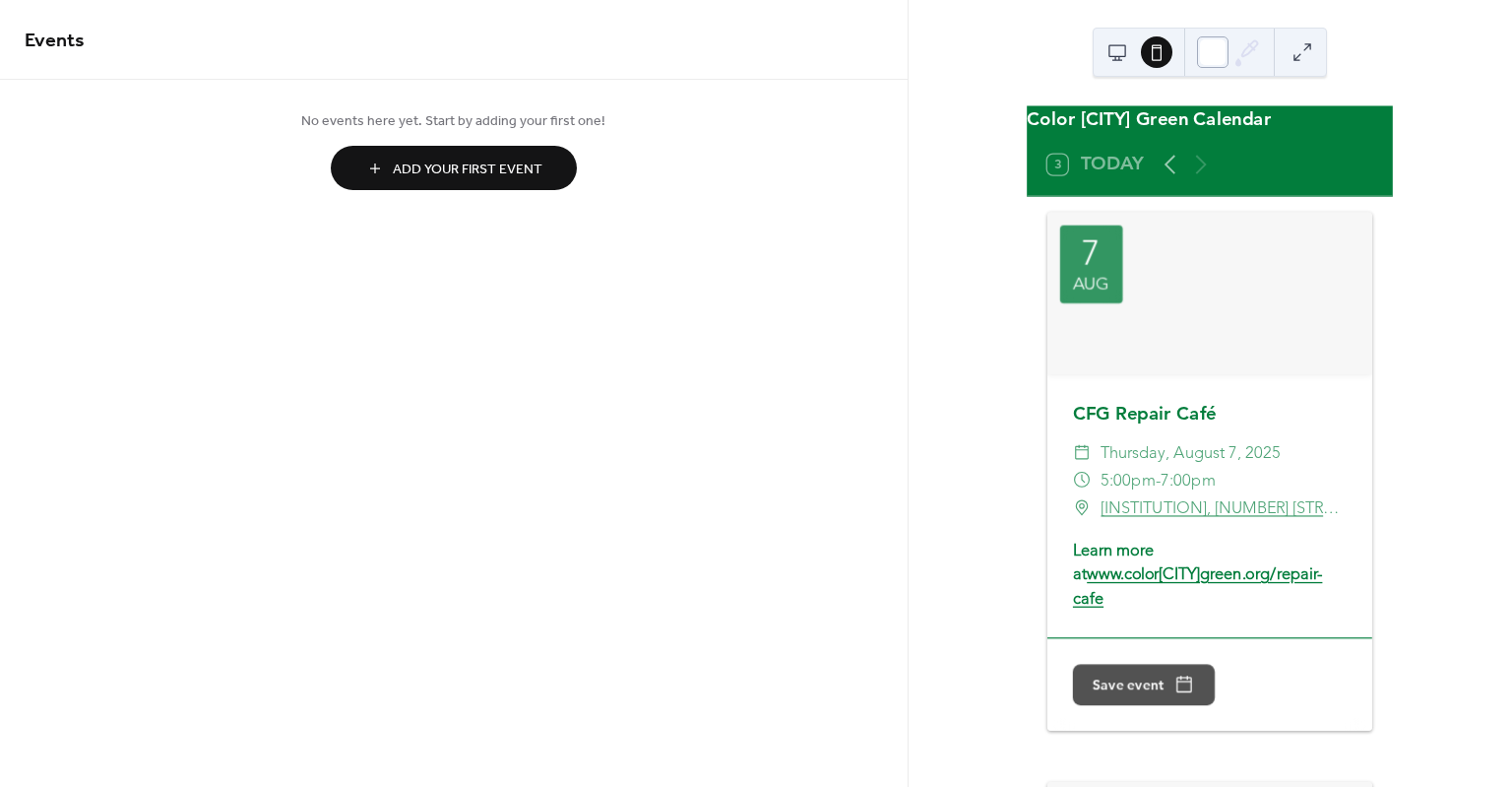 click at bounding box center [1213, 52] 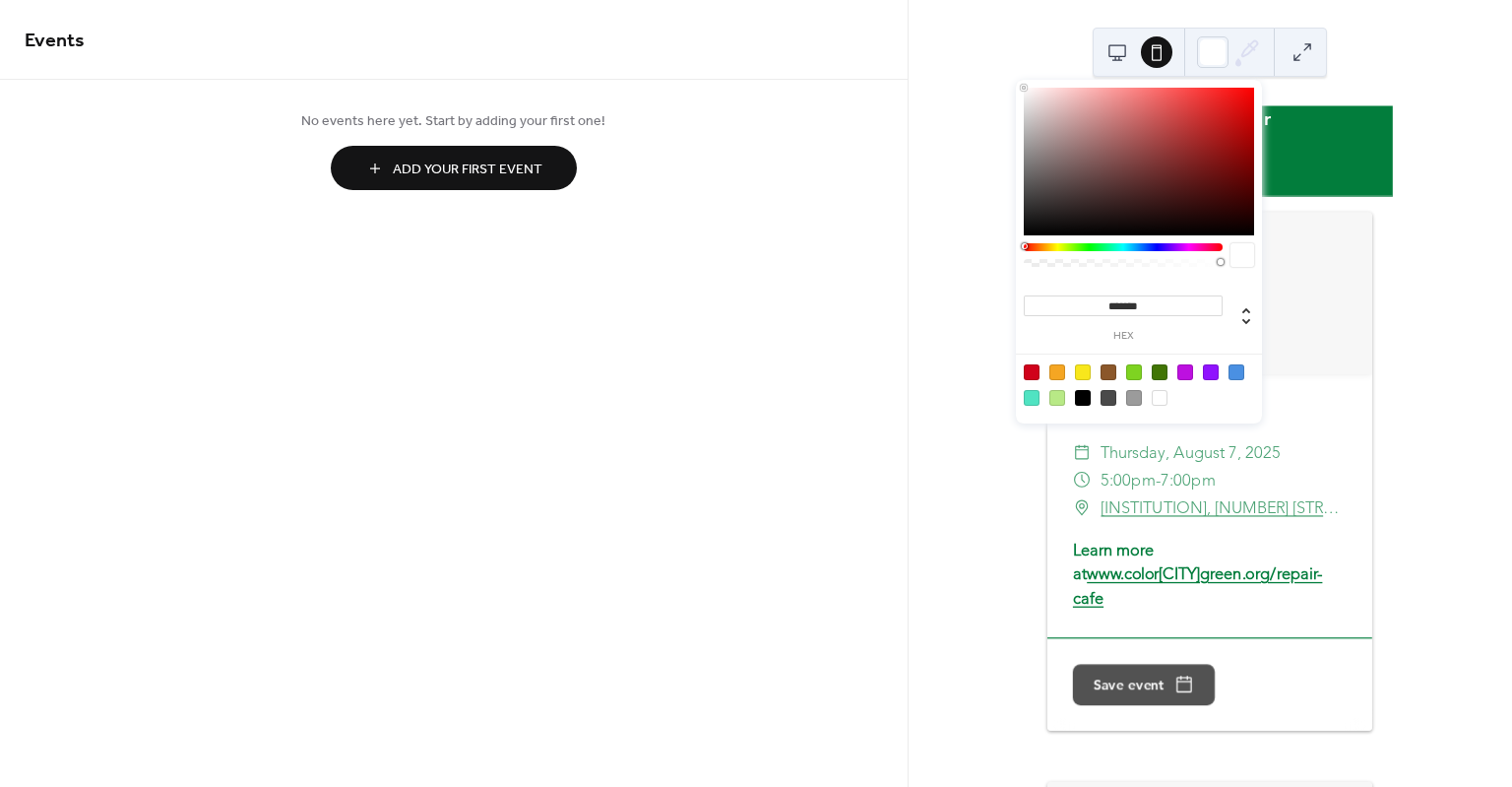 click at bounding box center (1302, 52) 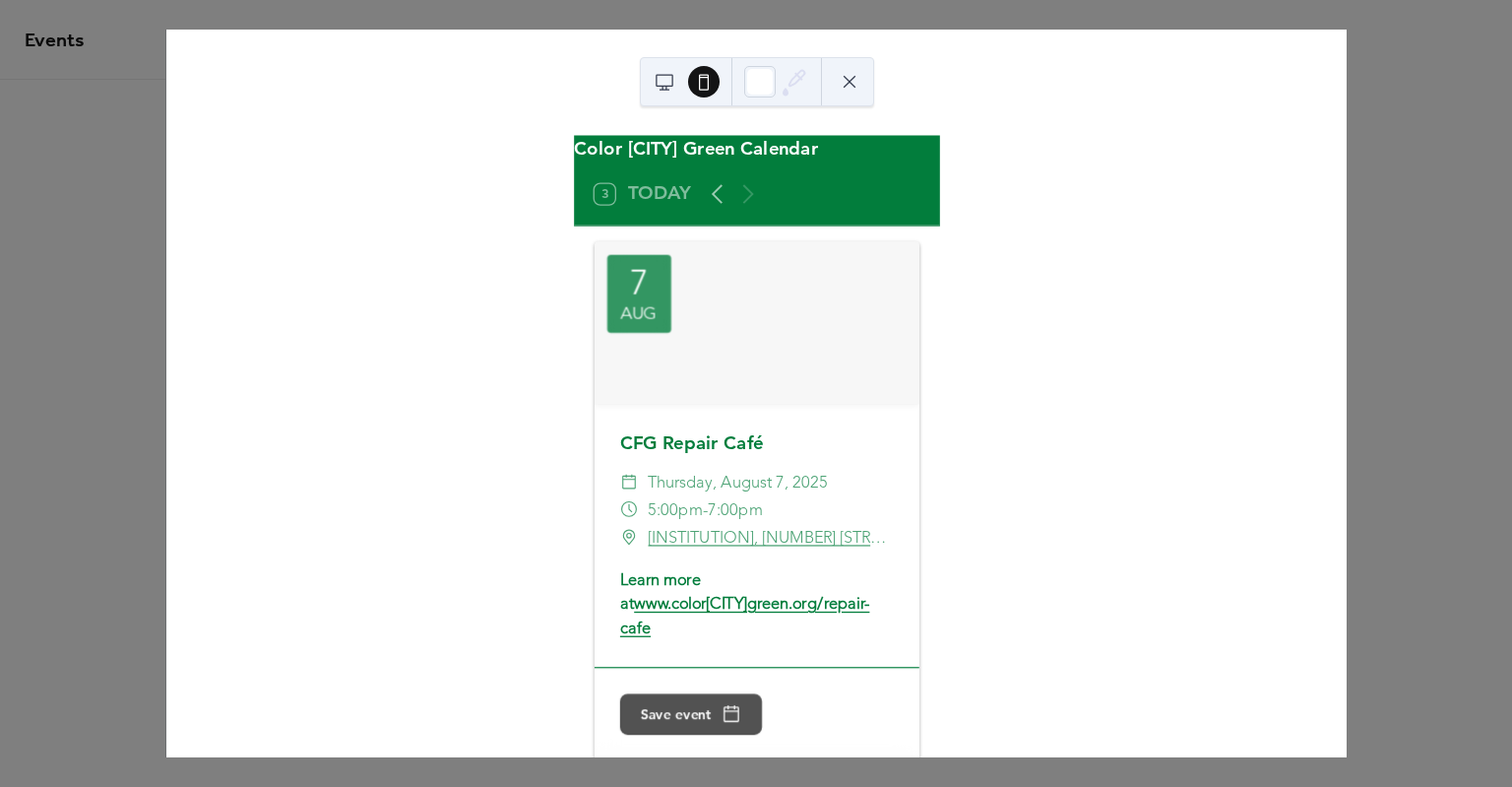 click at bounding box center [756, 322] 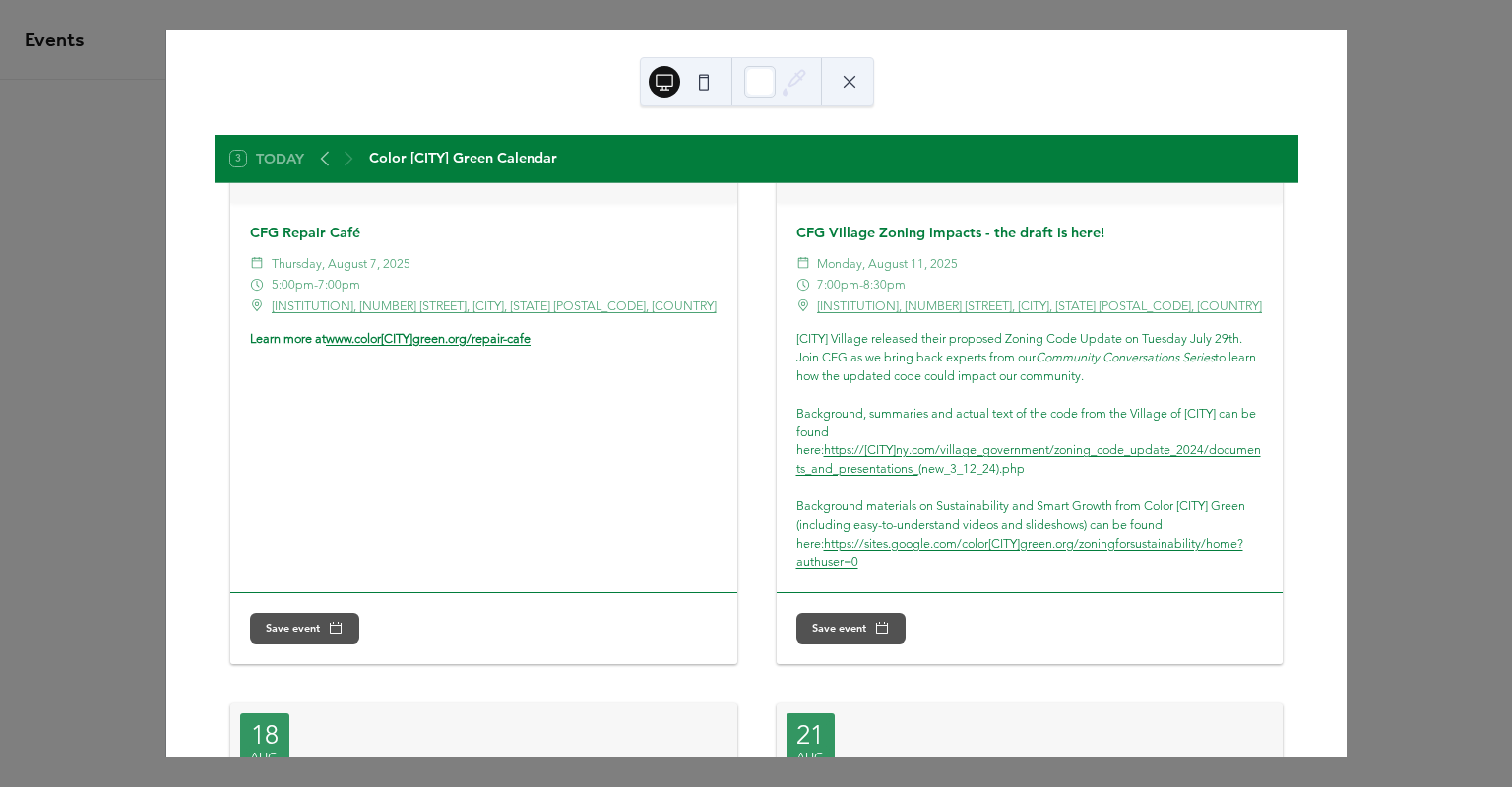 scroll, scrollTop: 0, scrollLeft: 0, axis: both 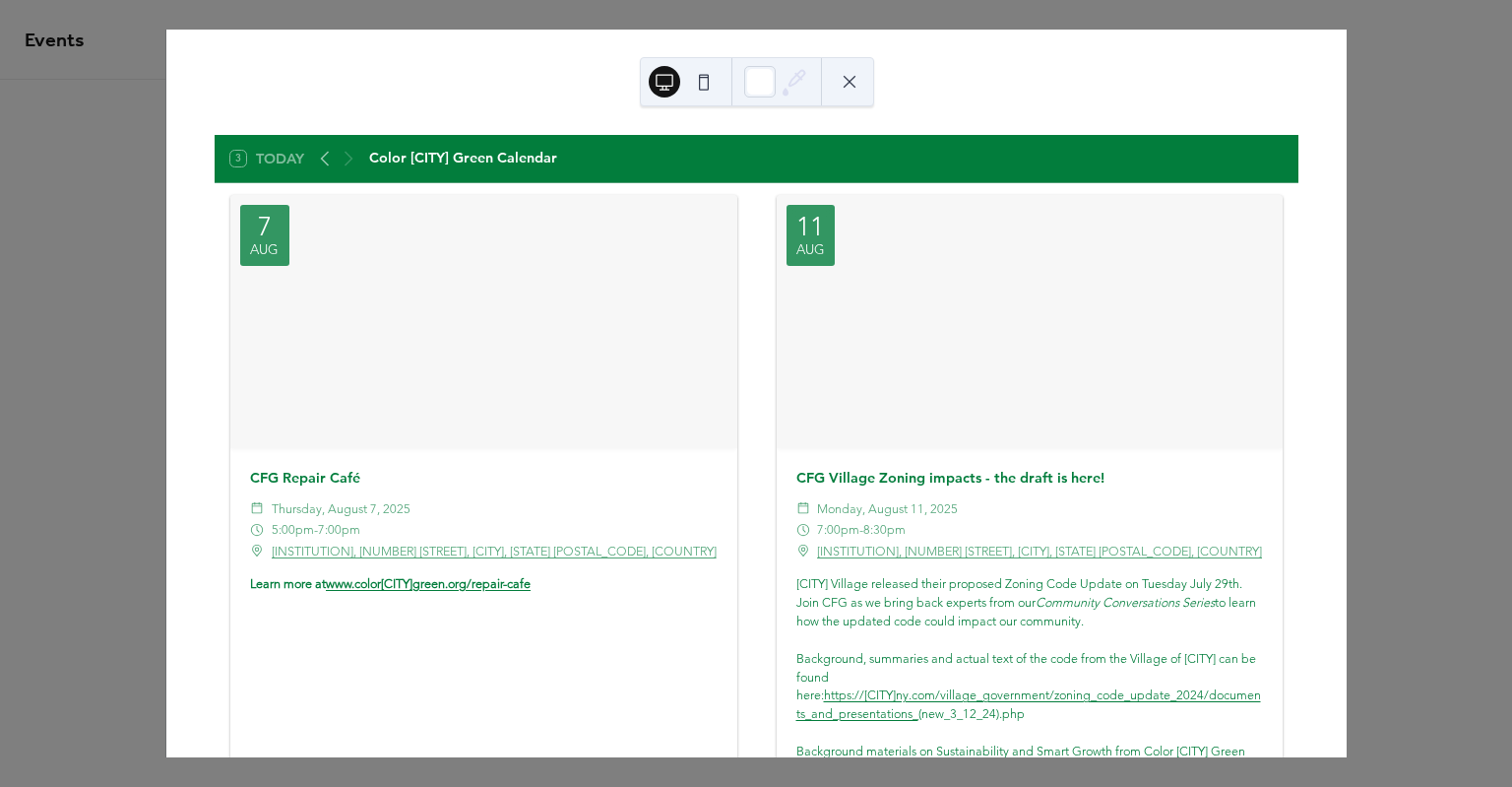 click at bounding box center [483, 321] 